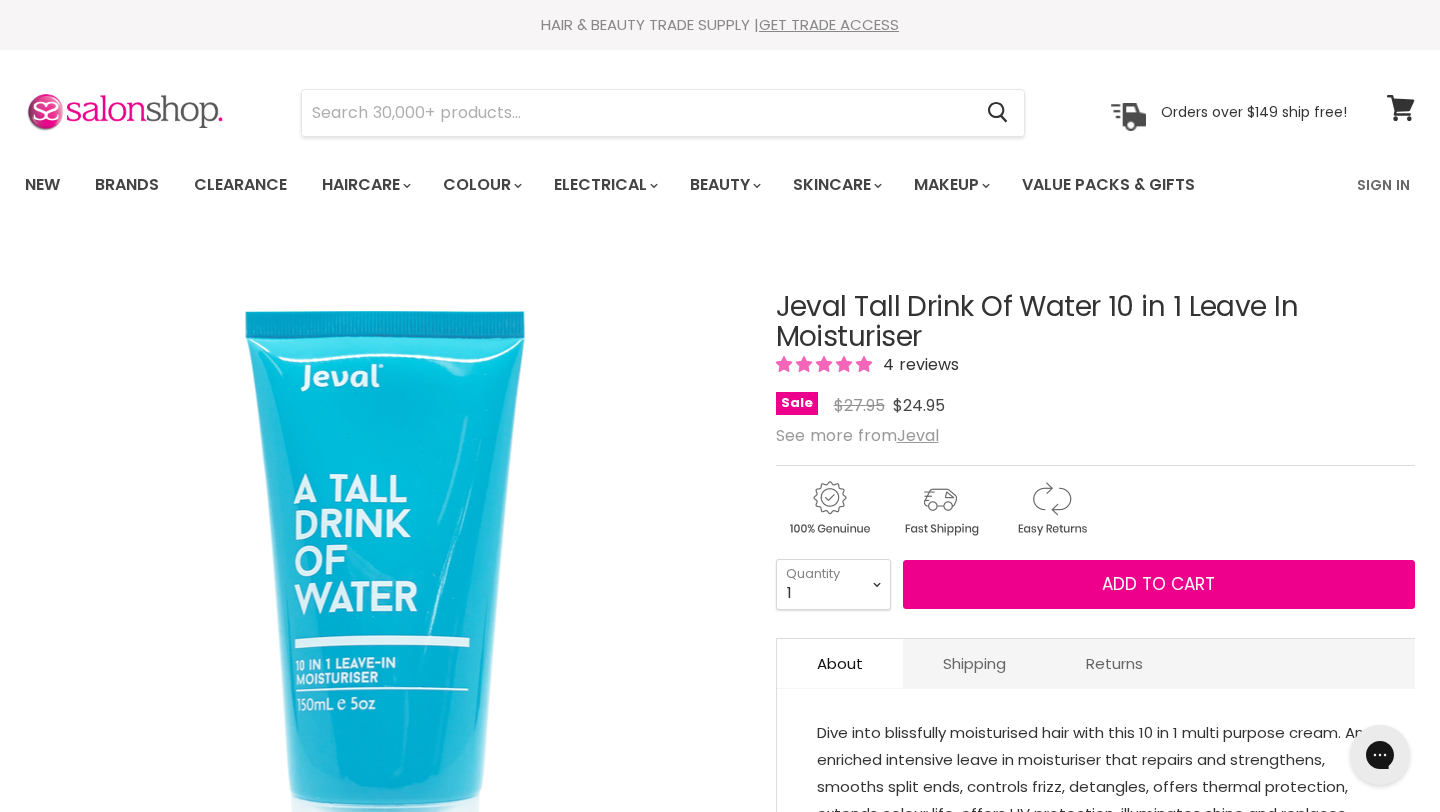 scroll, scrollTop: 0, scrollLeft: 0, axis: both 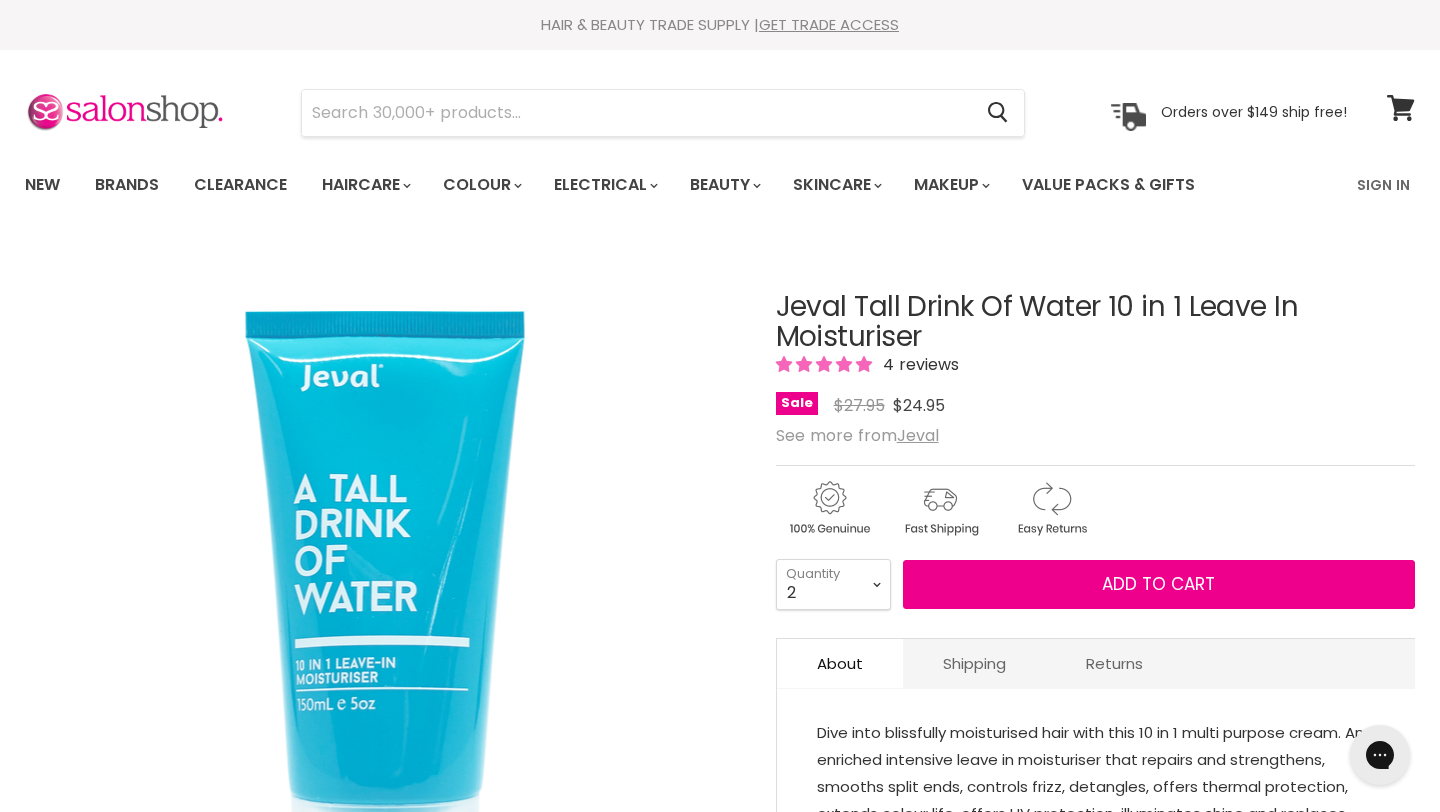 type on "2" 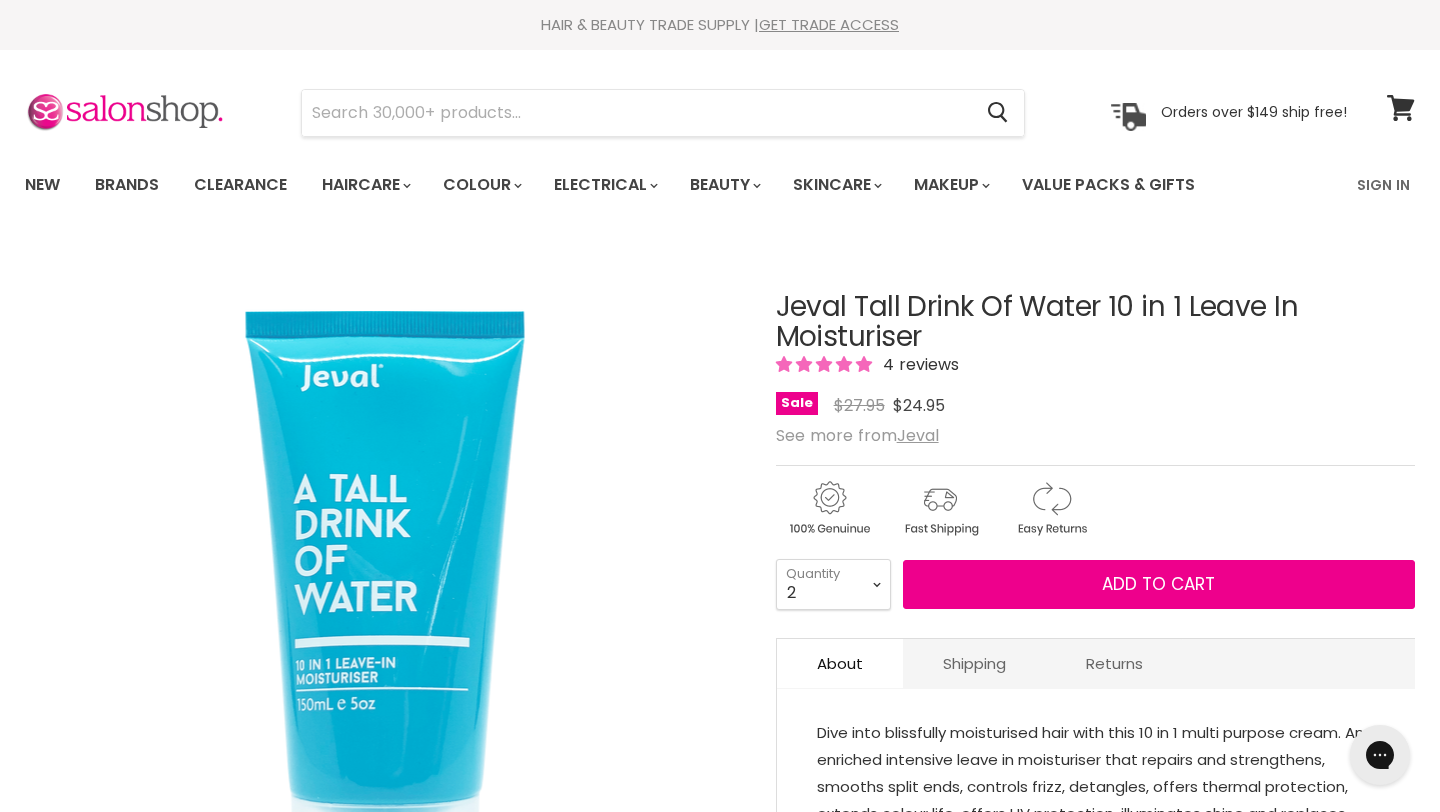 scroll, scrollTop: 0, scrollLeft: 0, axis: both 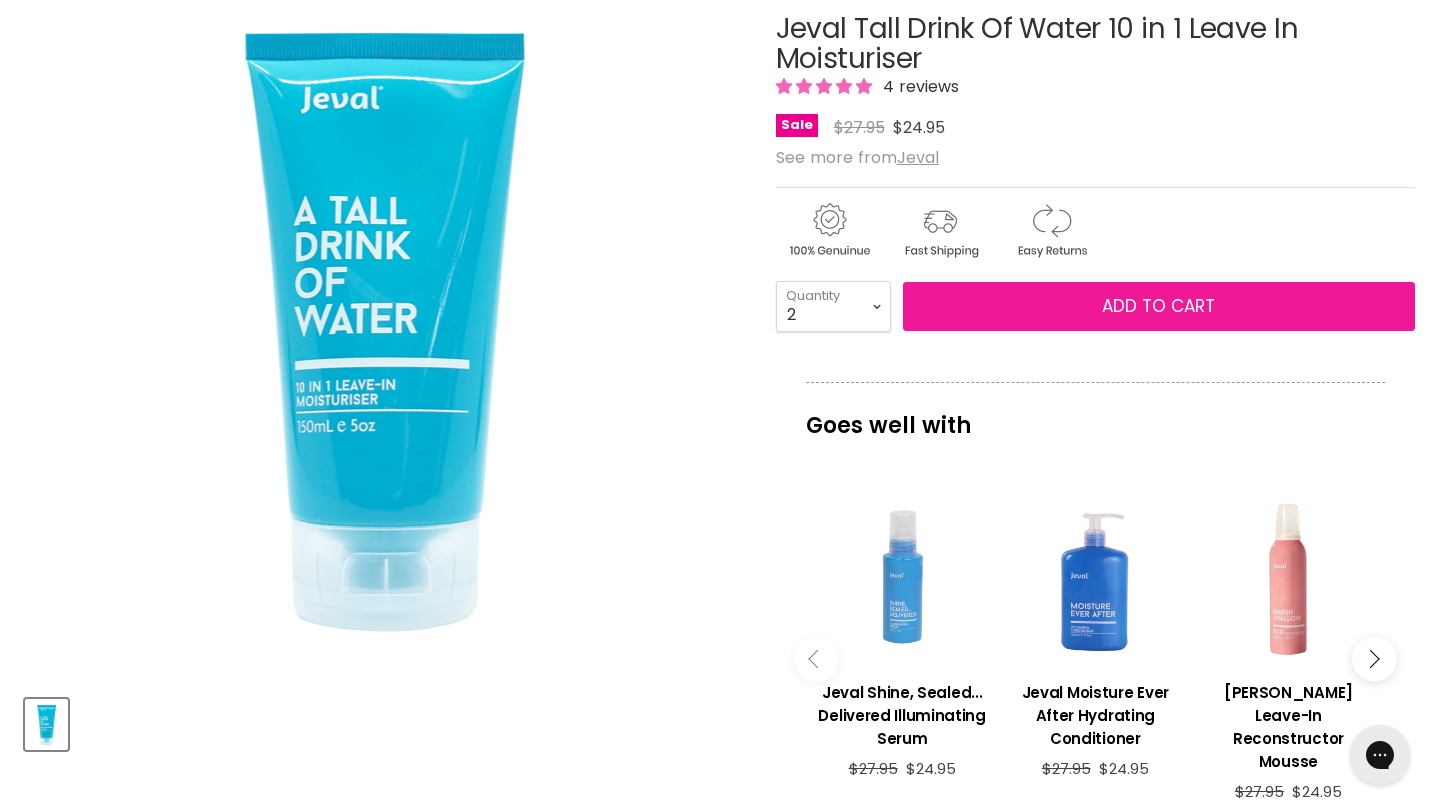 click on "Add to cart" at bounding box center (1158, 306) 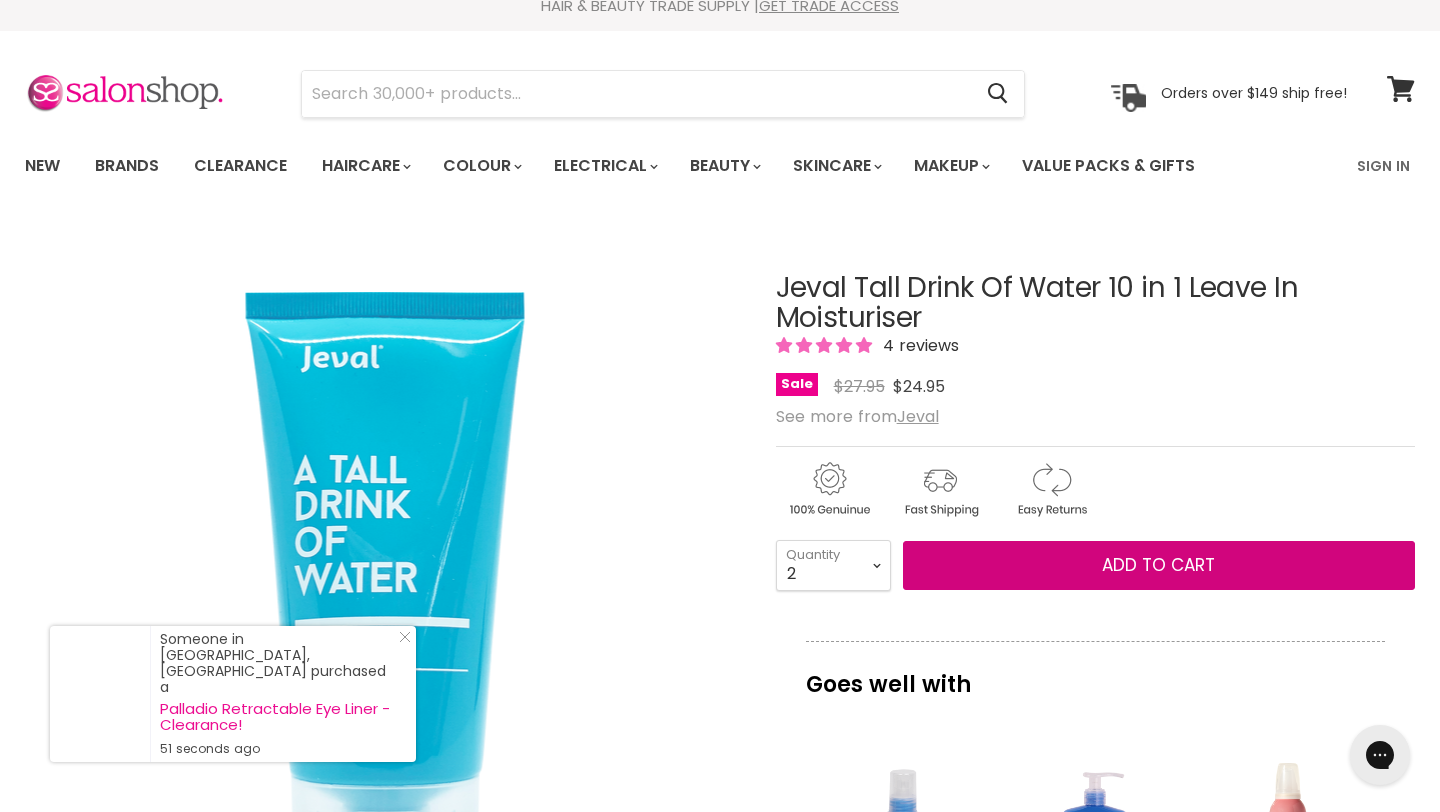 scroll, scrollTop: 13, scrollLeft: 0, axis: vertical 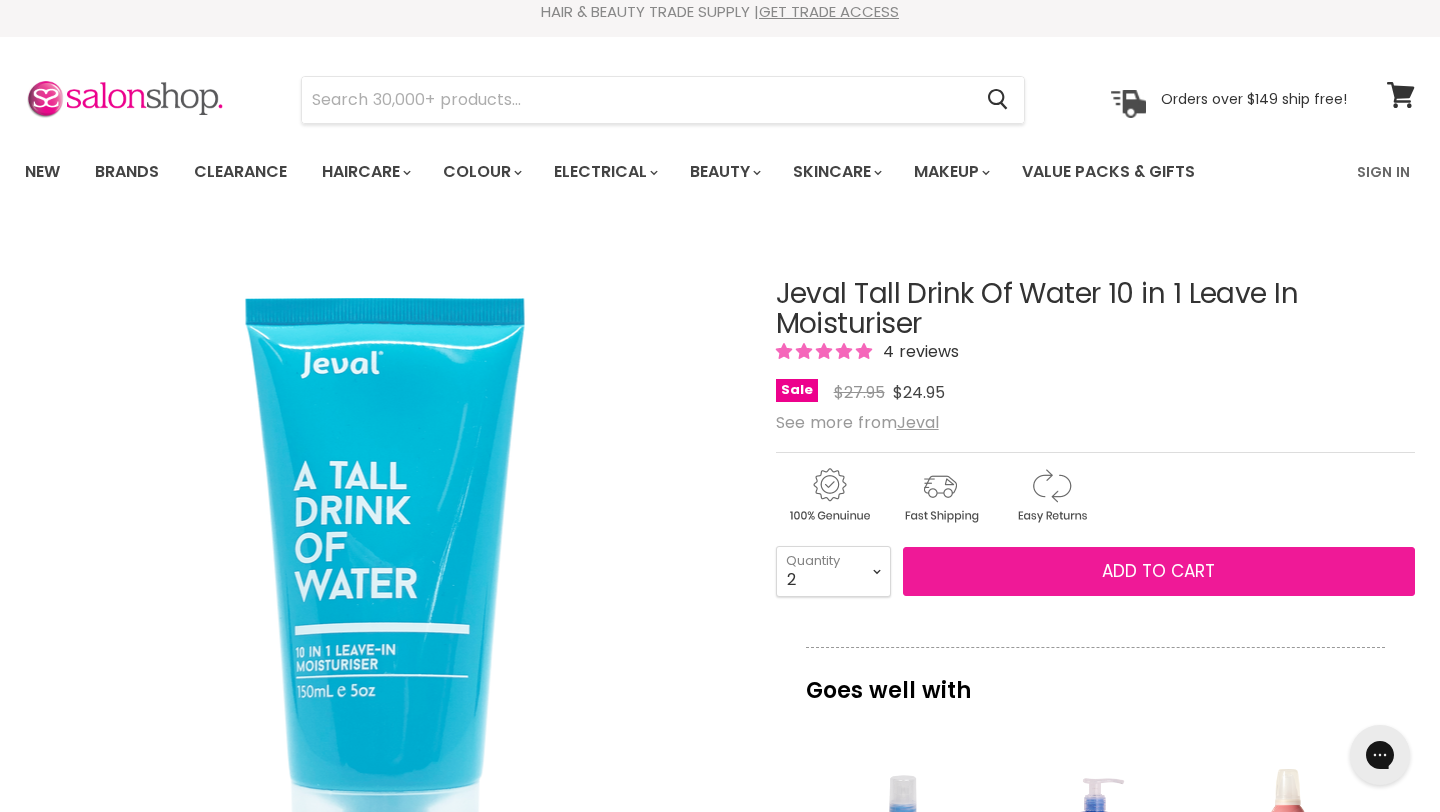 click on "Add to cart" at bounding box center (1159, 572) 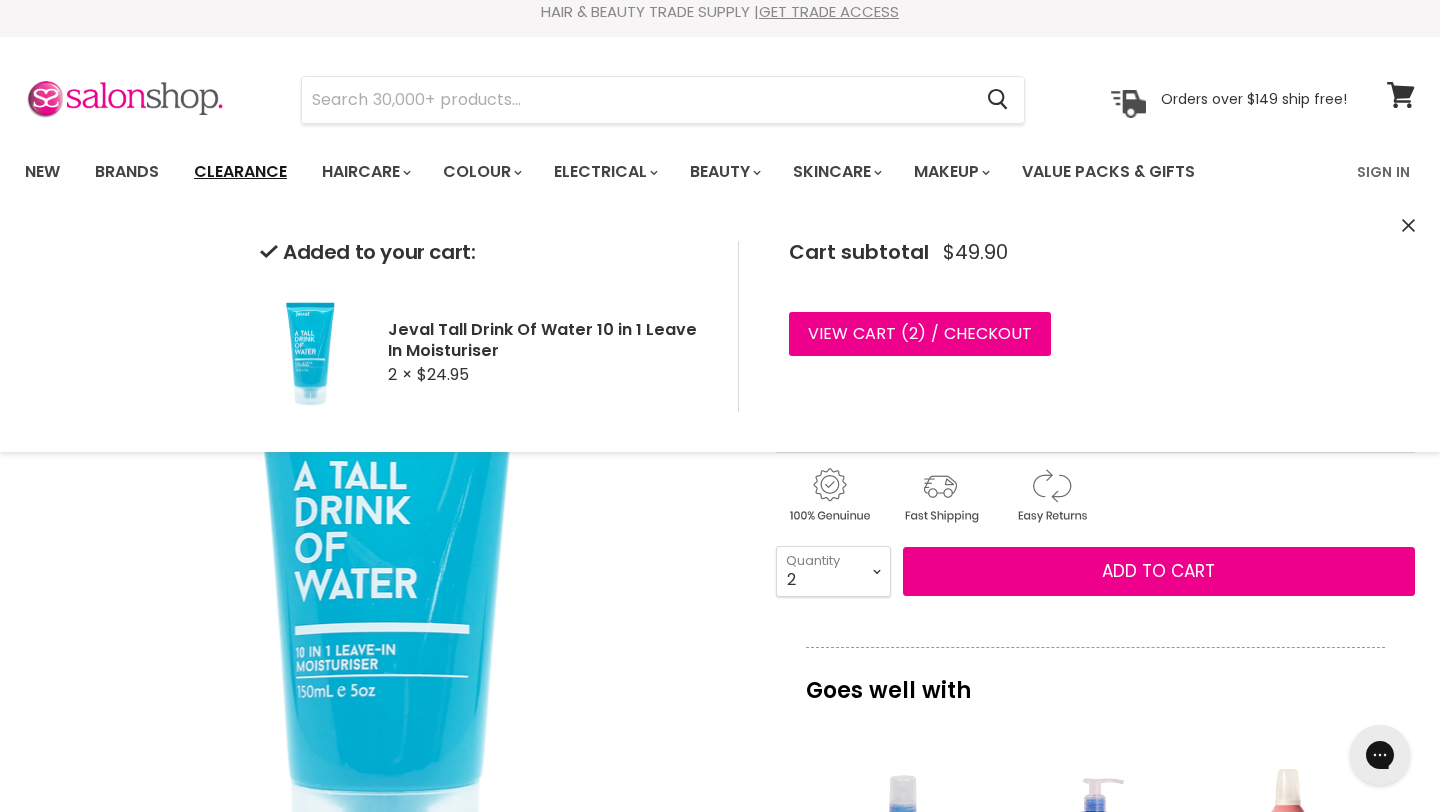 click on "Clearance" at bounding box center (240, 172) 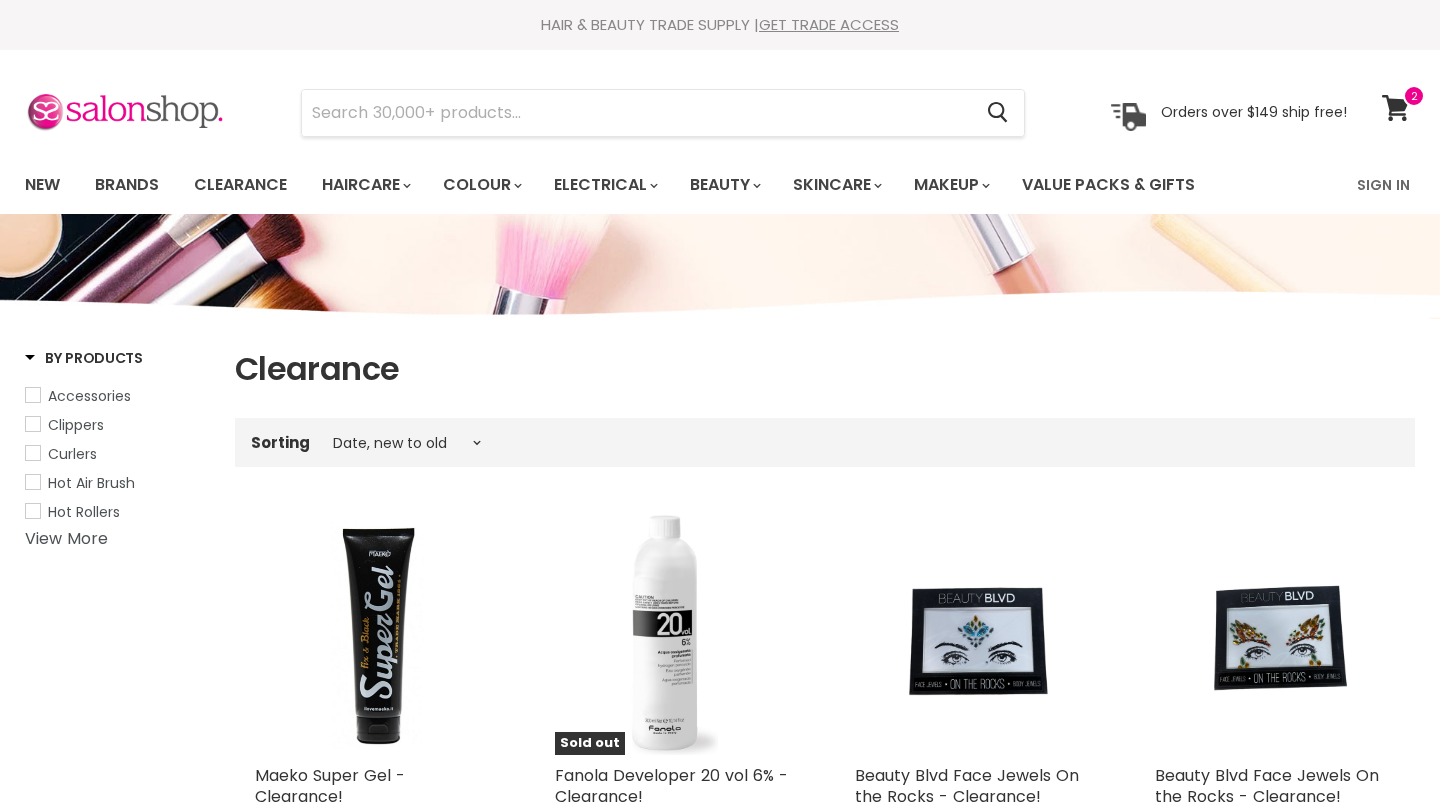 select on "created-descending" 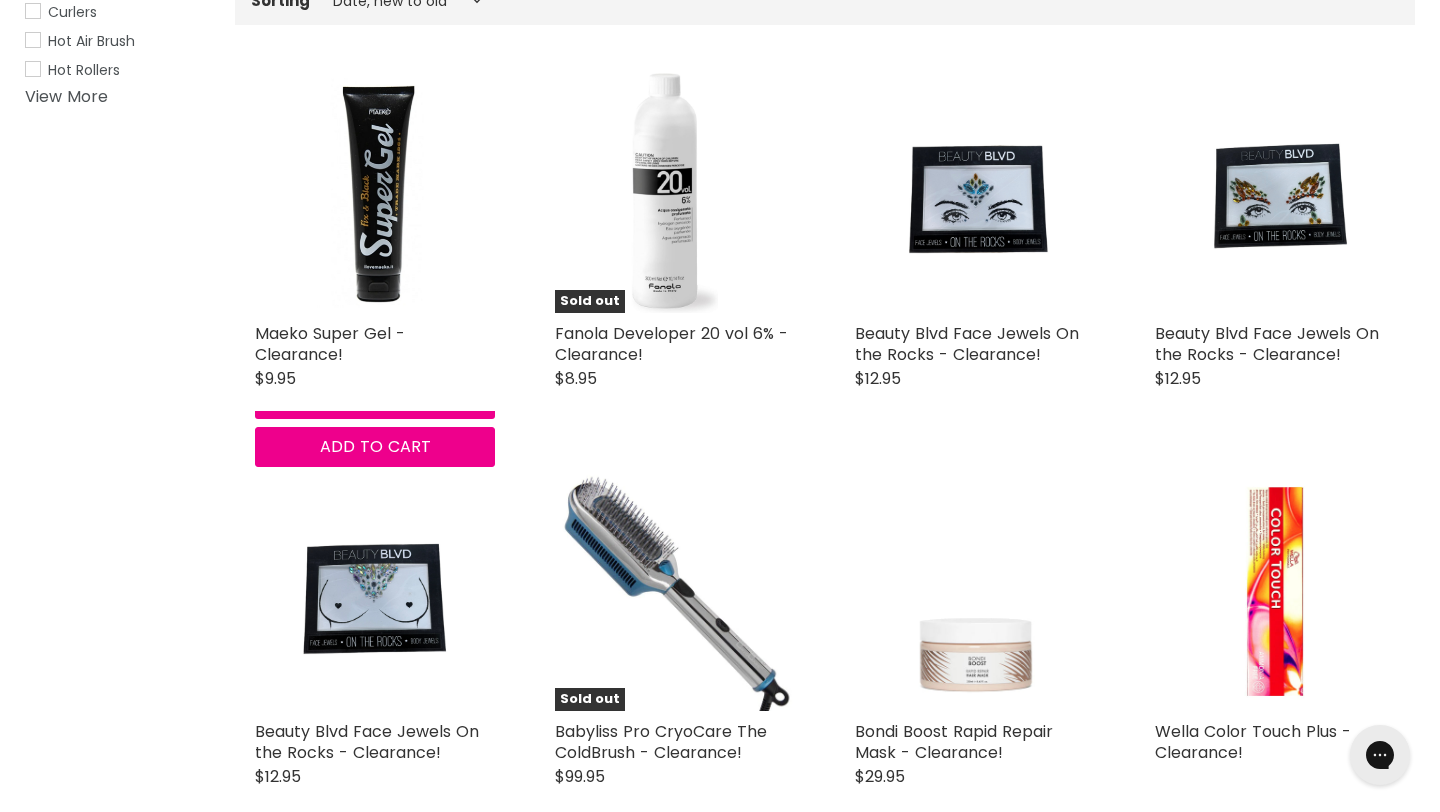 scroll, scrollTop: 0, scrollLeft: 0, axis: both 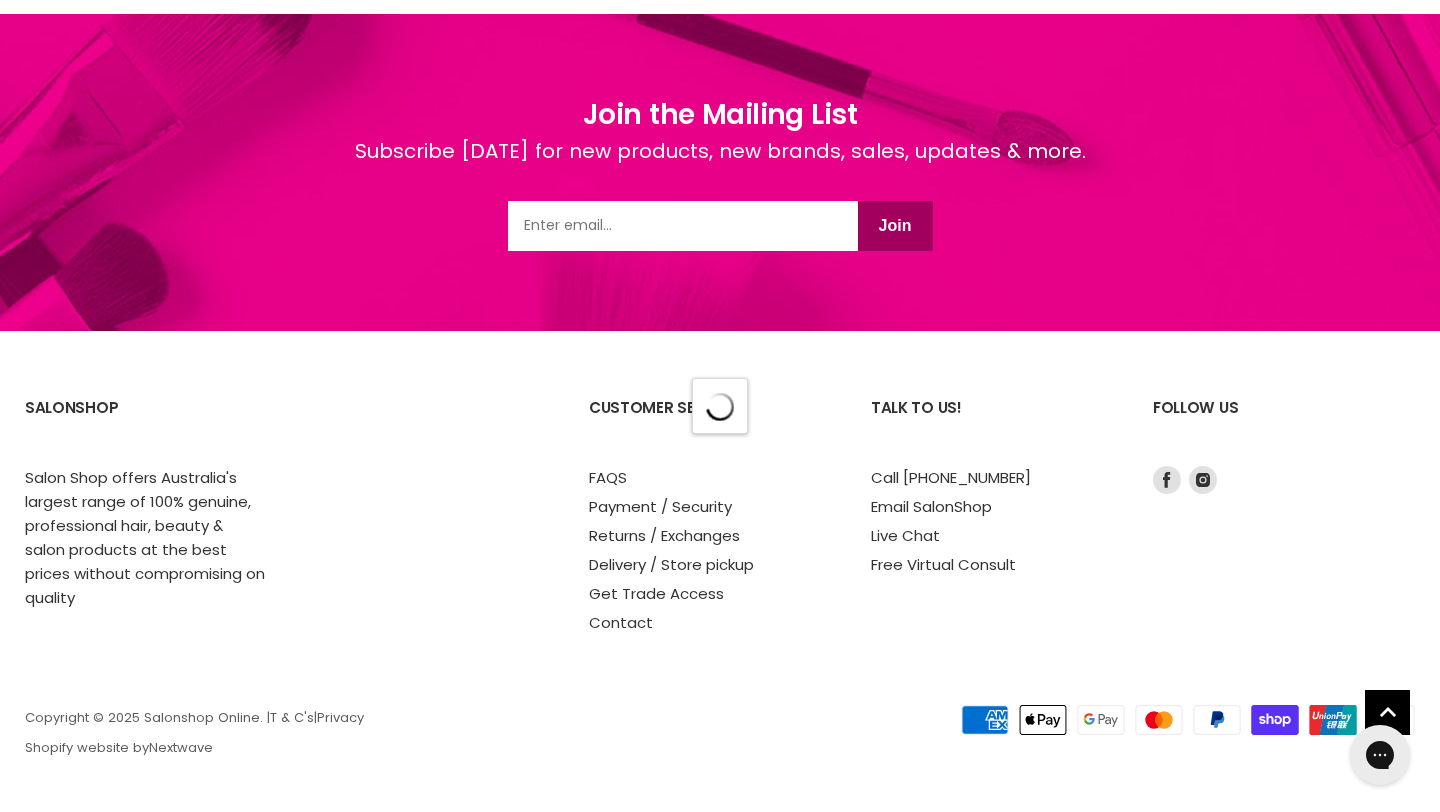 select on "created-descending" 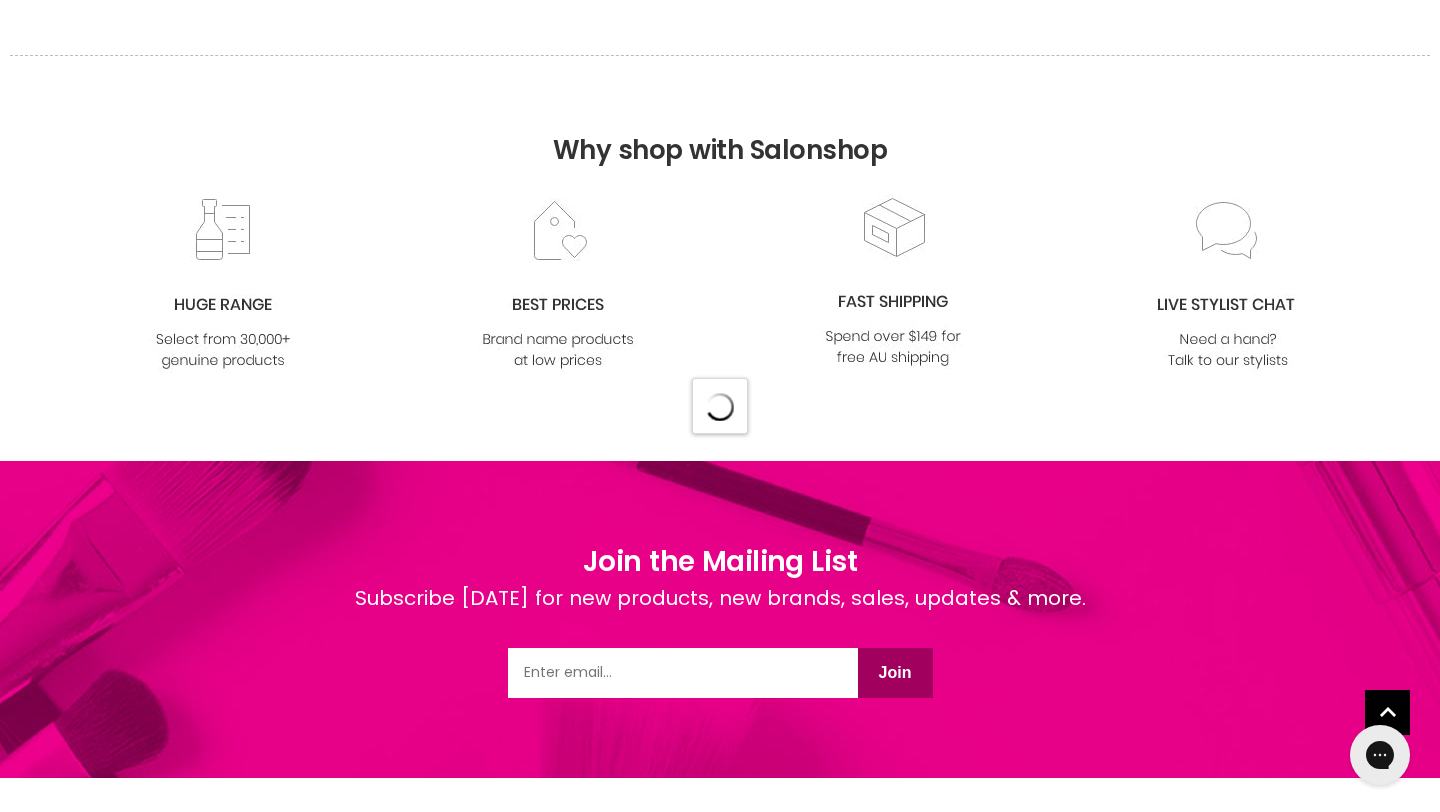 select on "created-descending" 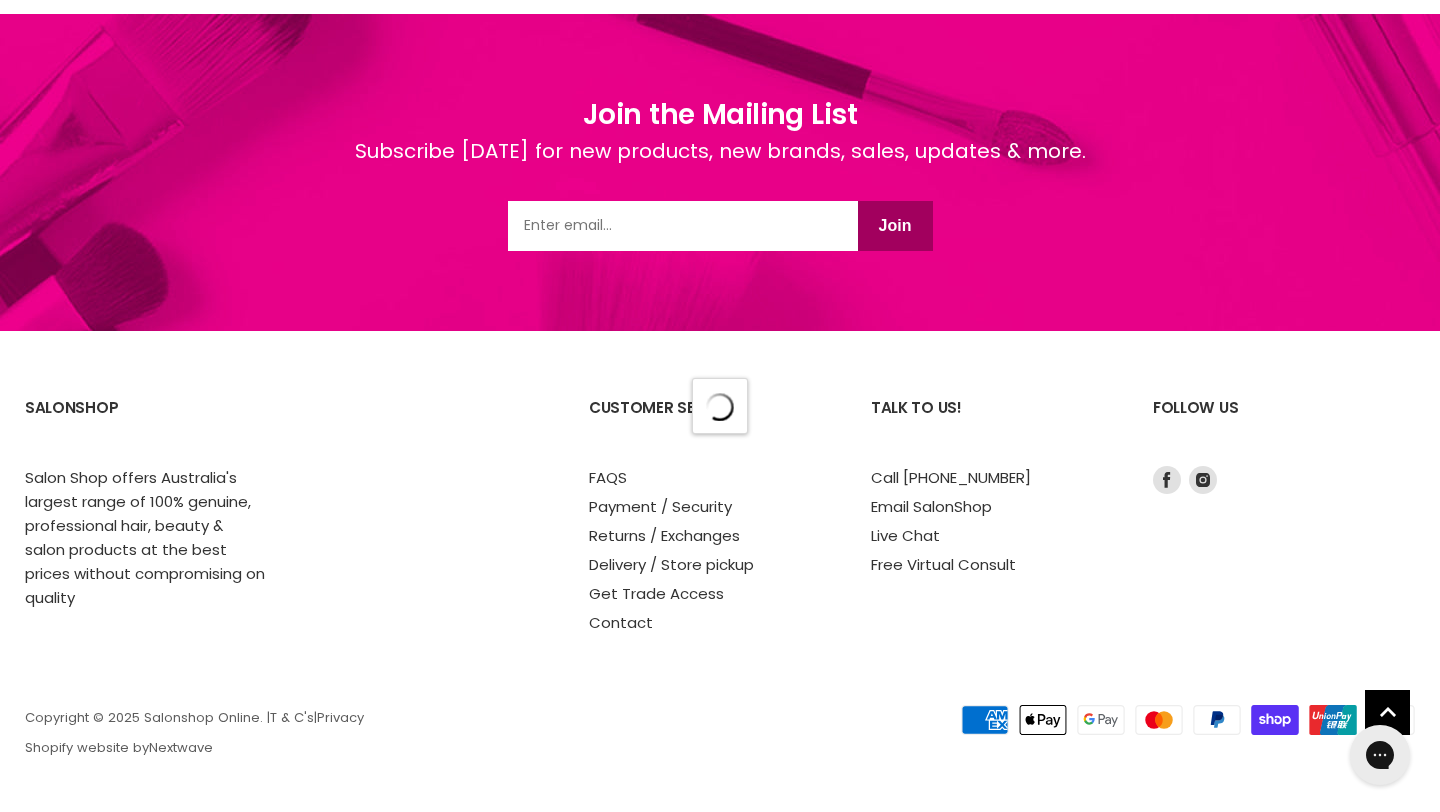 select on "created-descending" 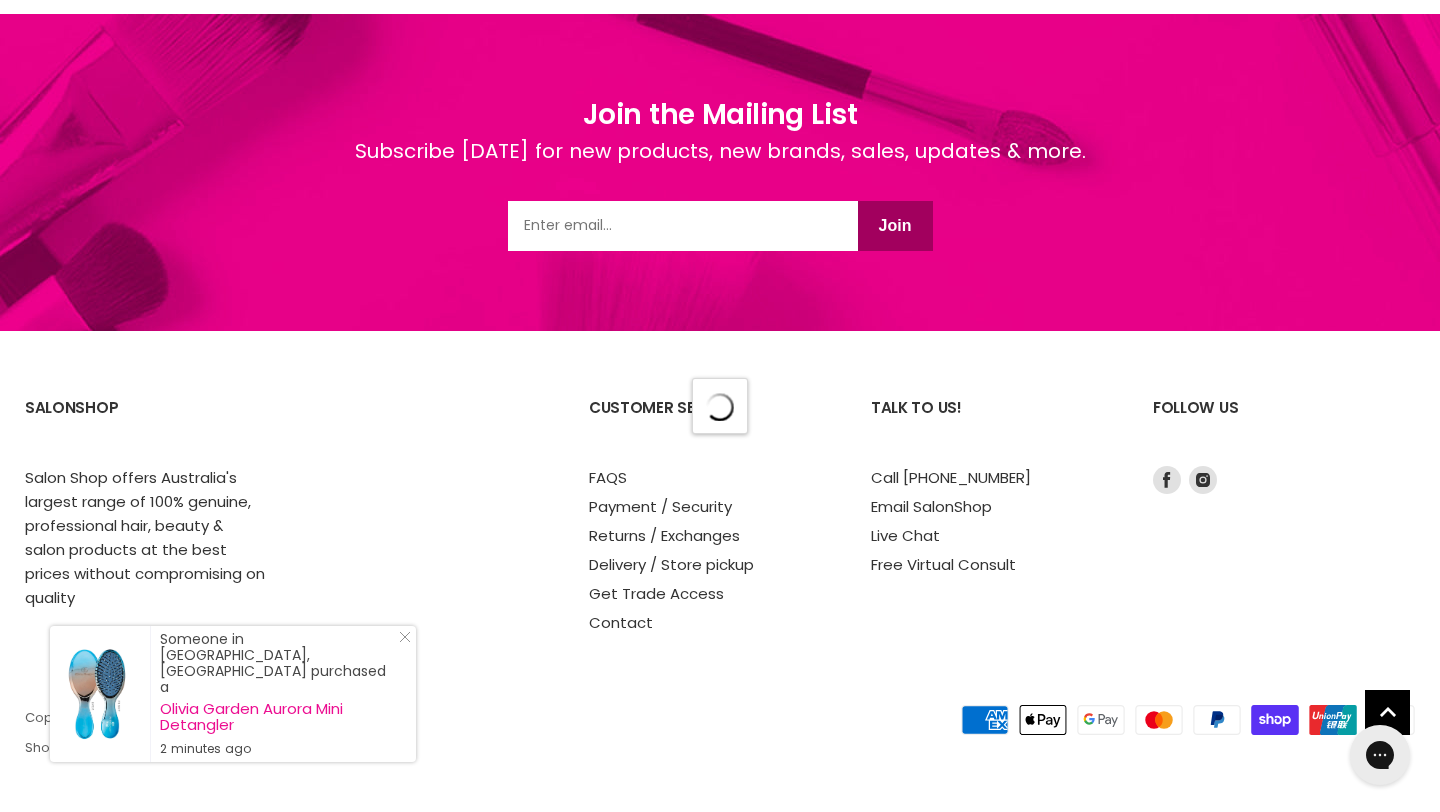 select on "created-descending" 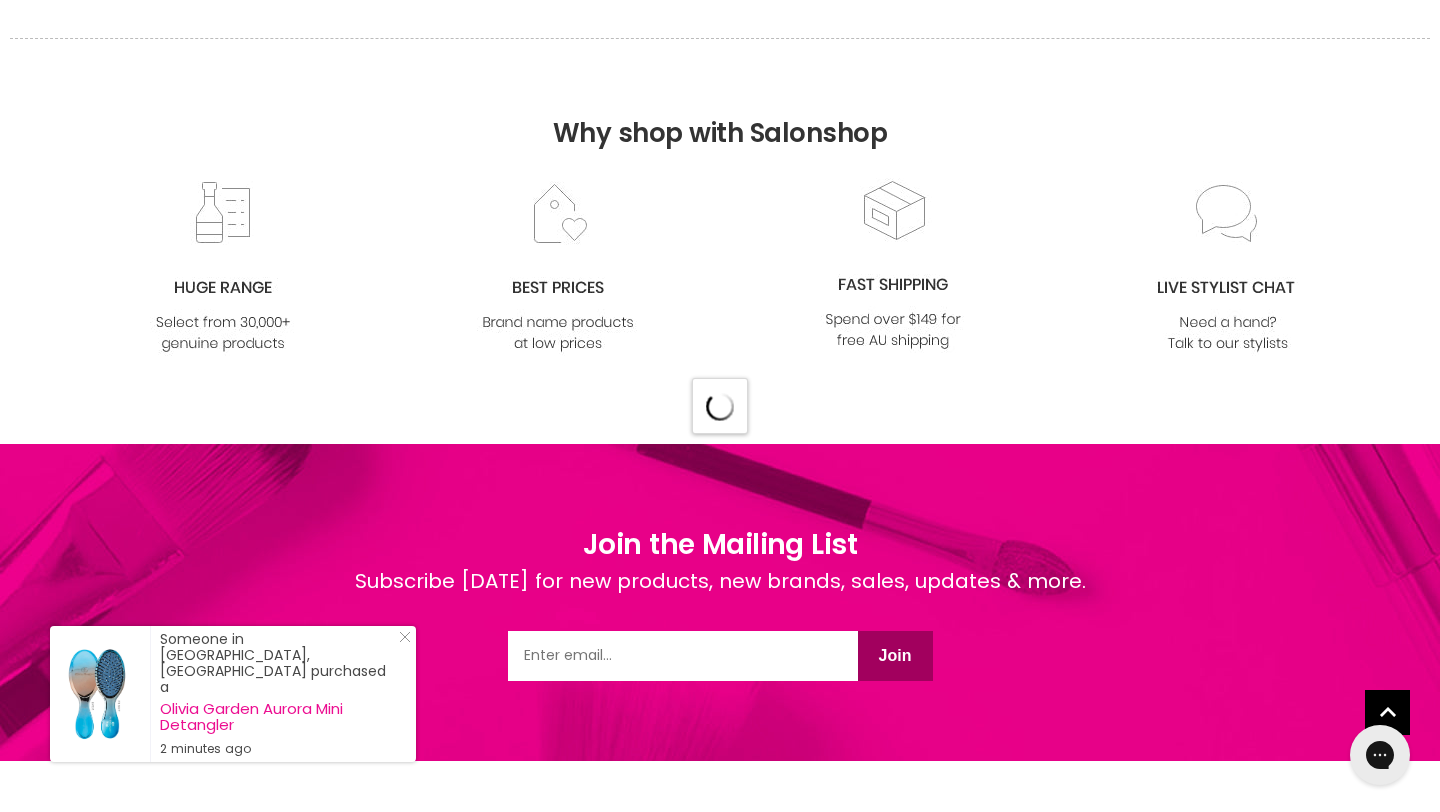 select on "created-descending" 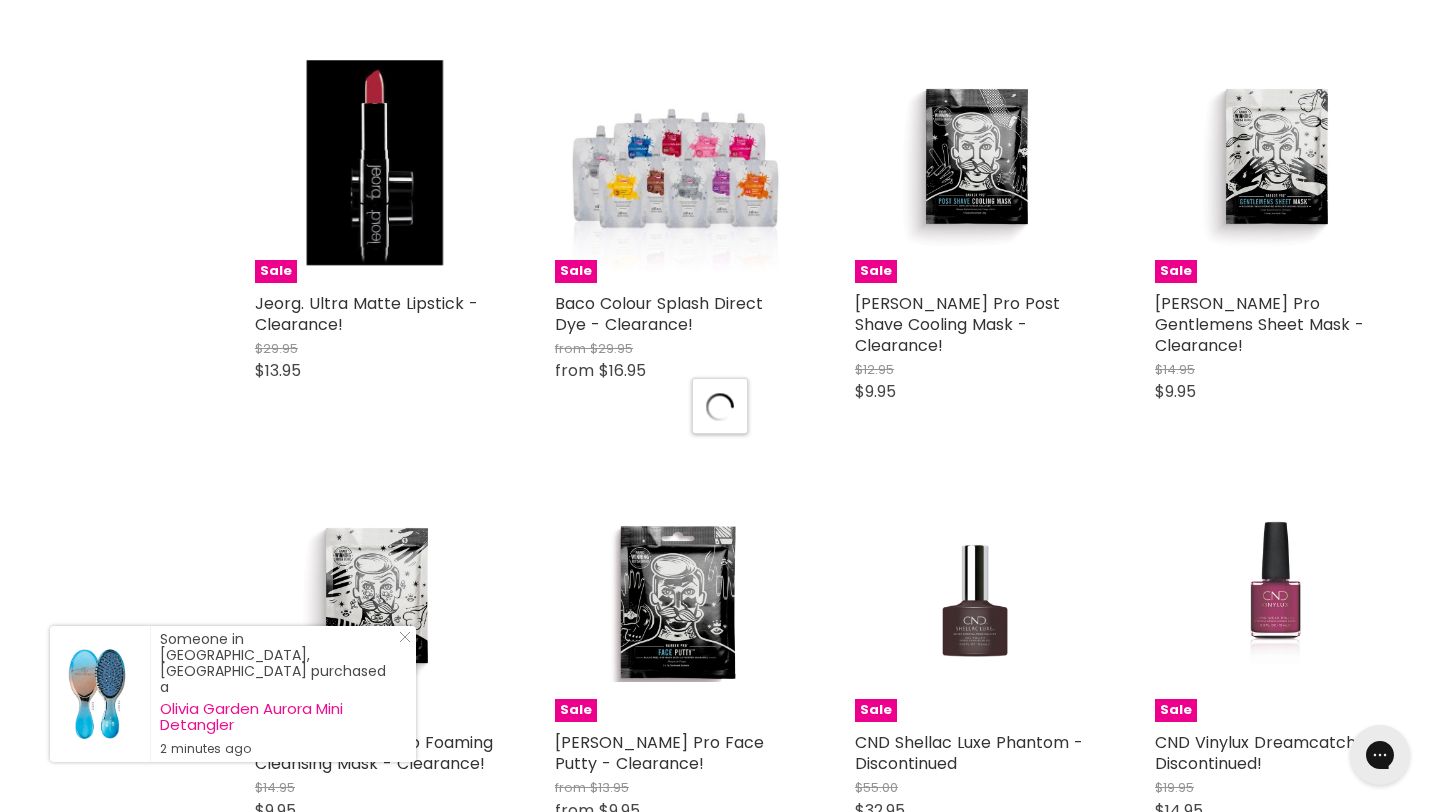 scroll, scrollTop: 31339, scrollLeft: 0, axis: vertical 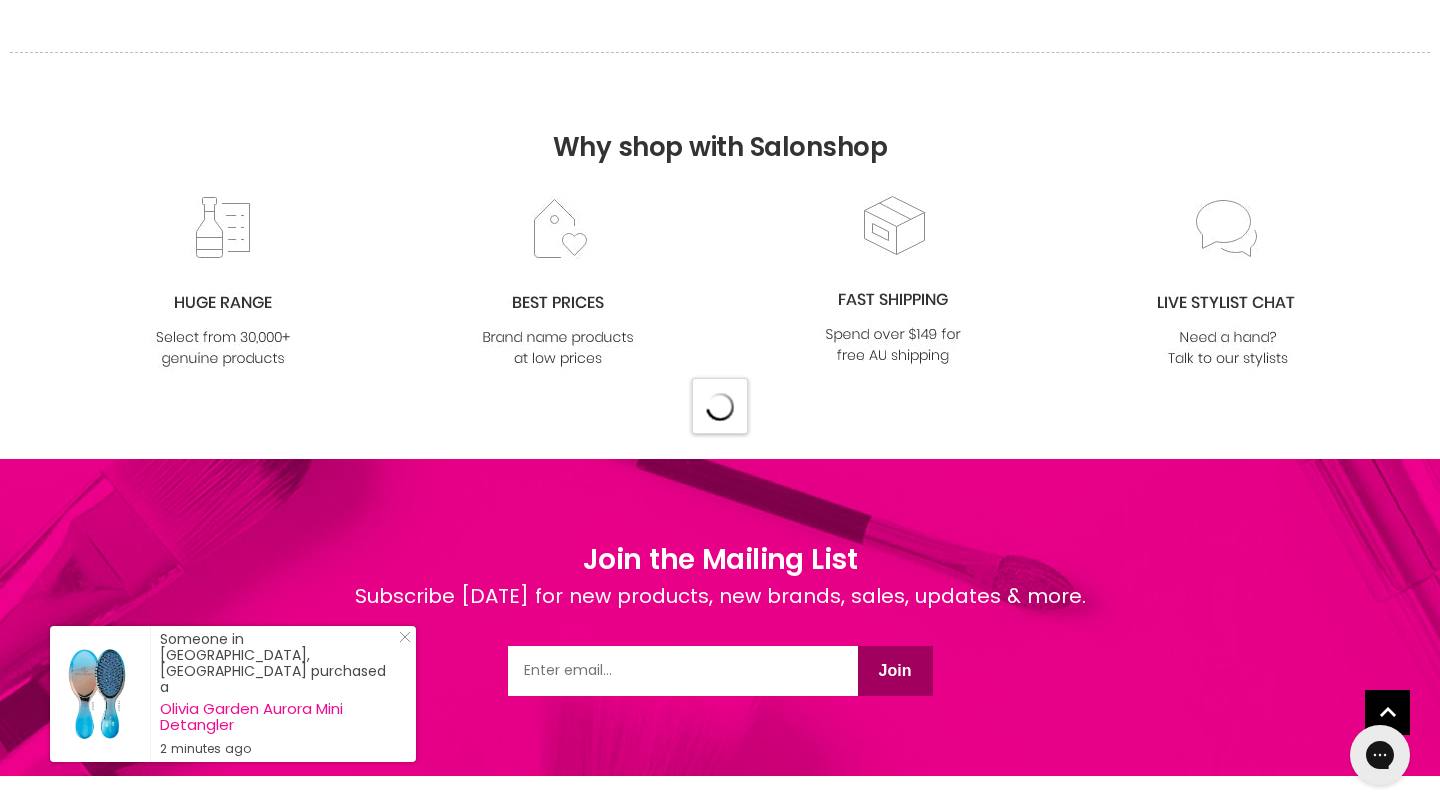select on "created-descending" 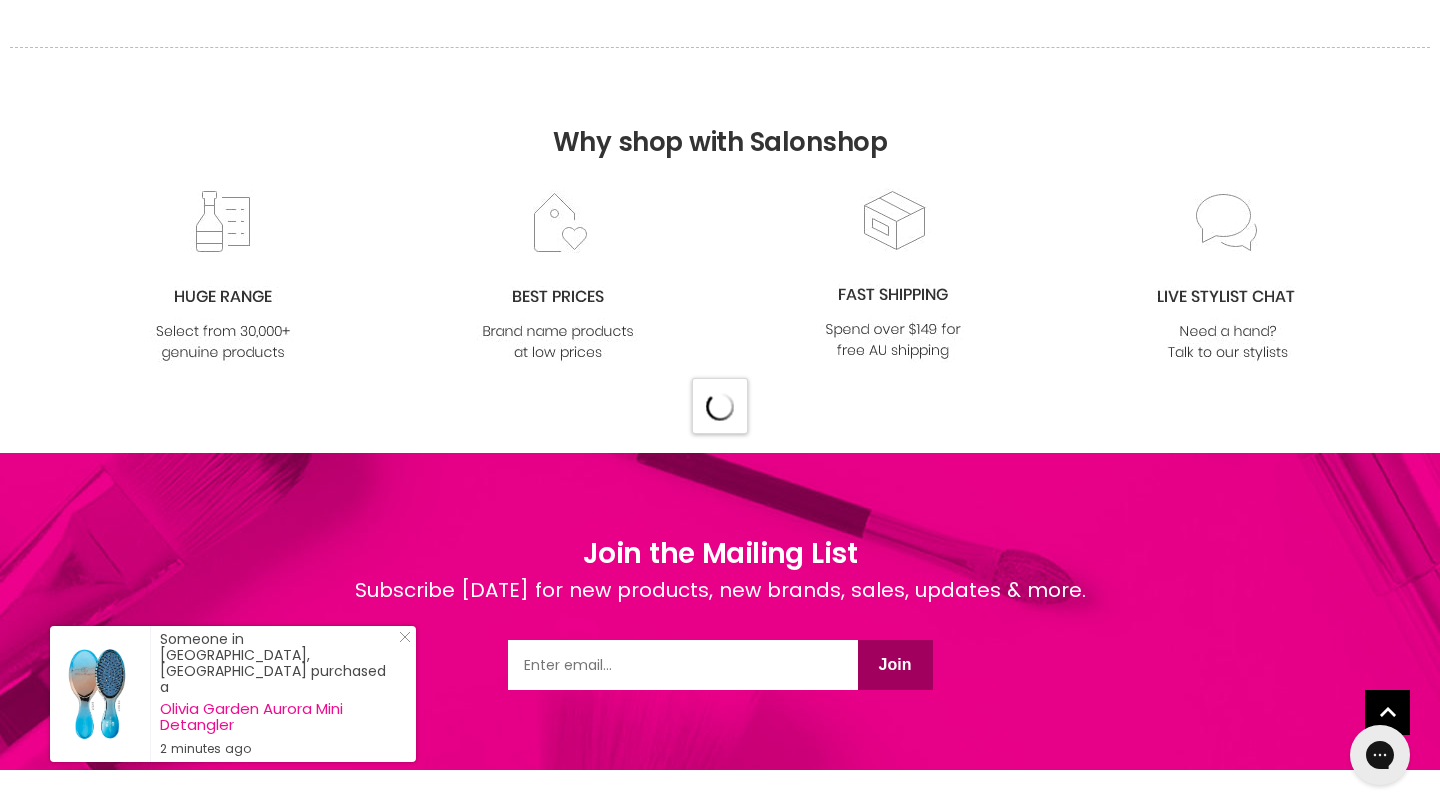 scroll, scrollTop: 32664, scrollLeft: 0, axis: vertical 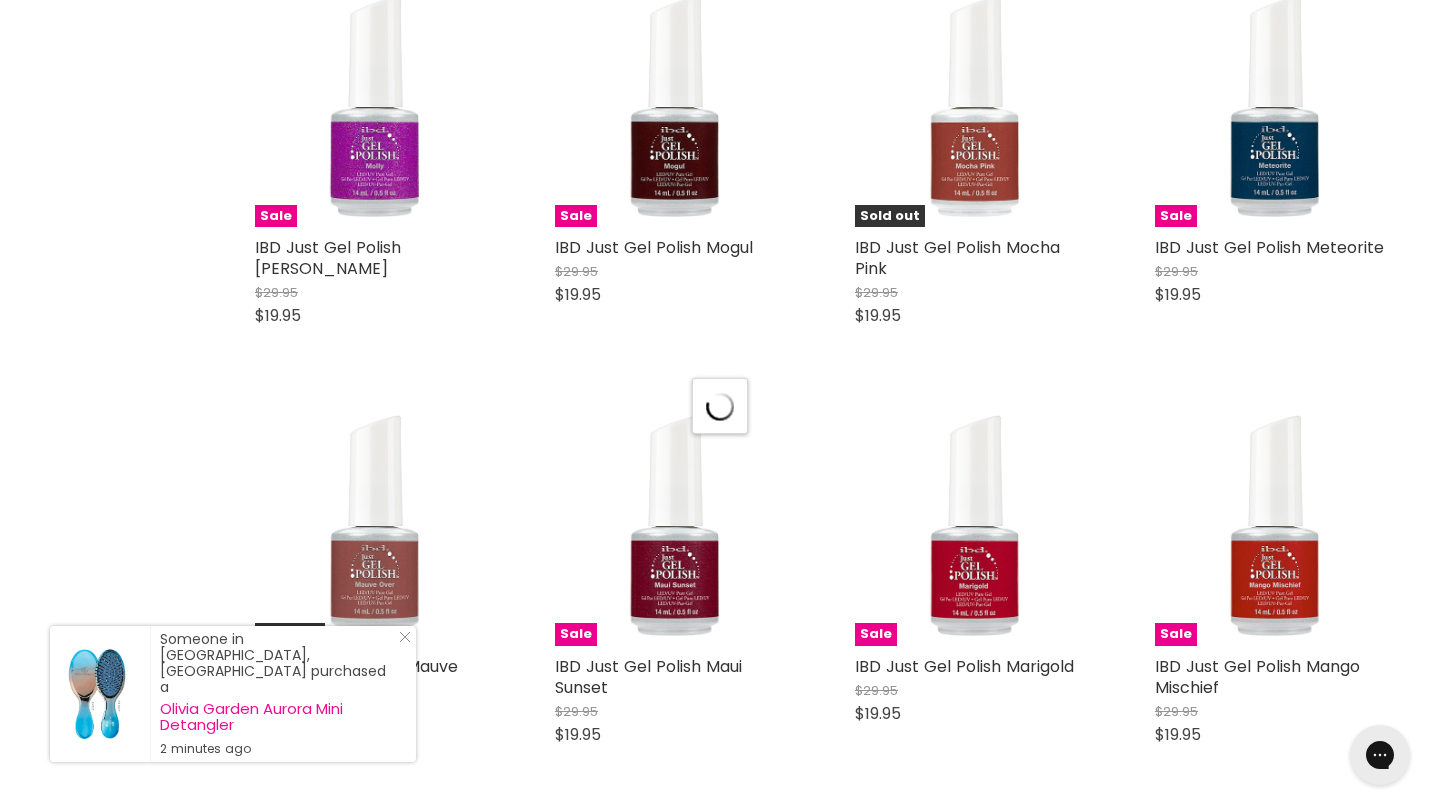 select on "created-descending" 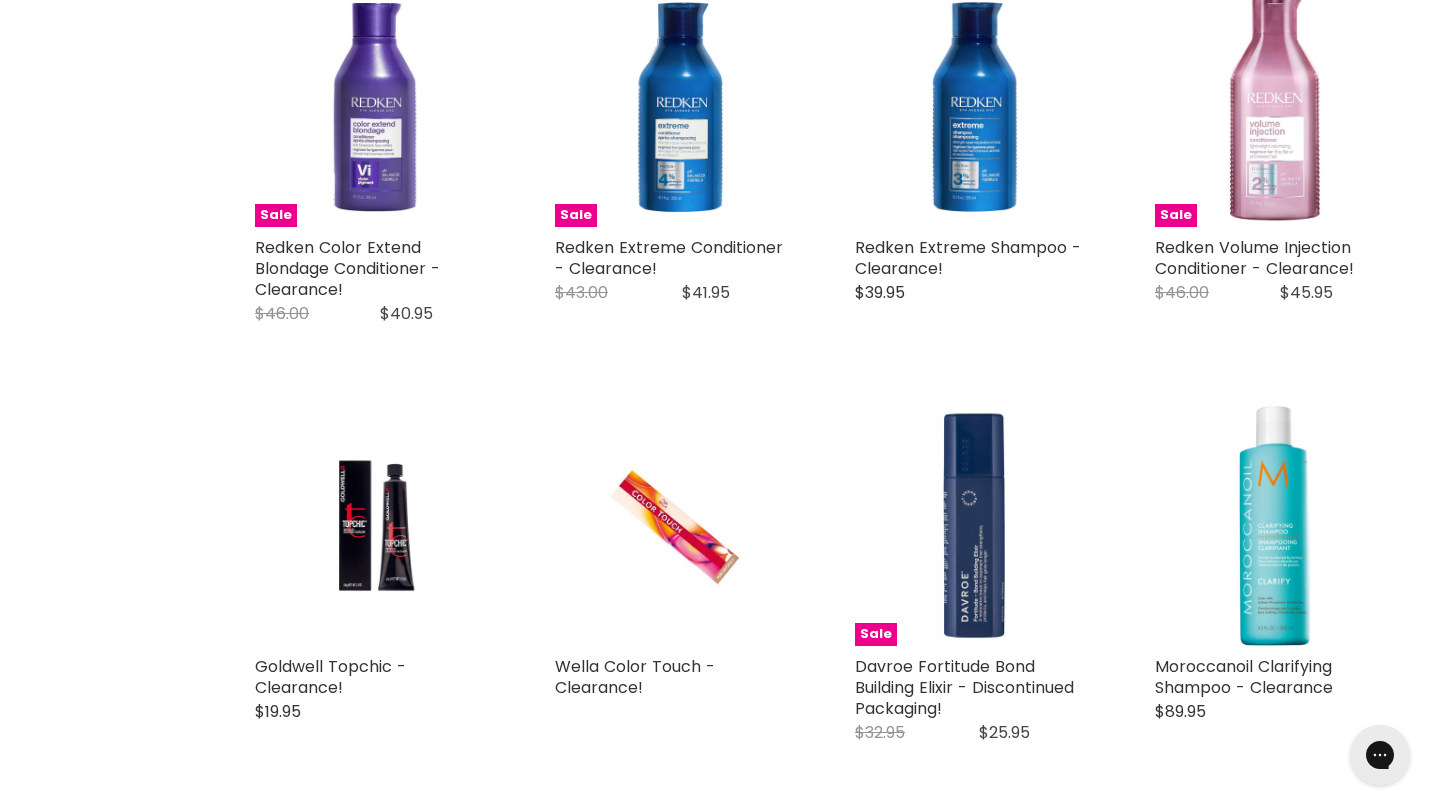 scroll, scrollTop: 0, scrollLeft: 0, axis: both 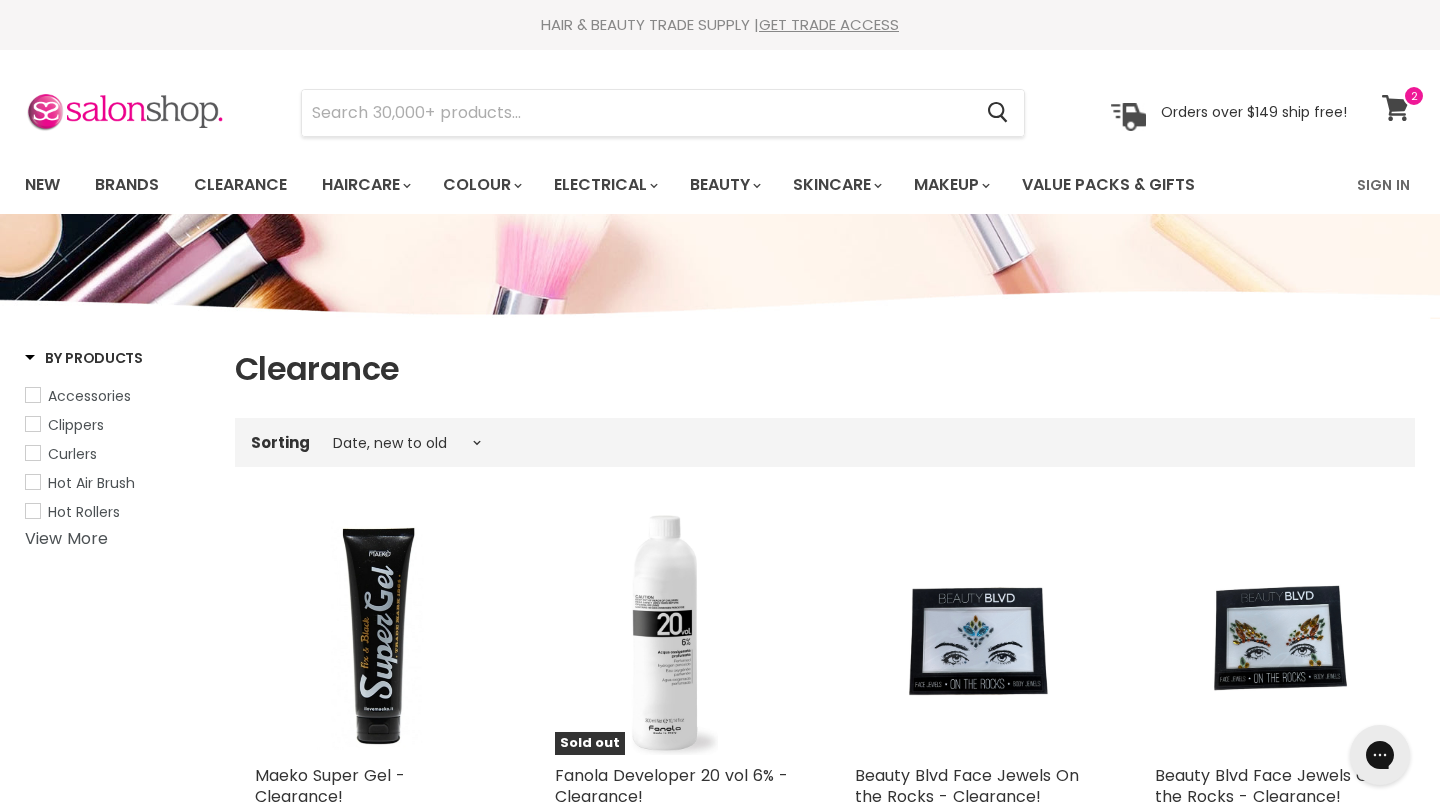 click 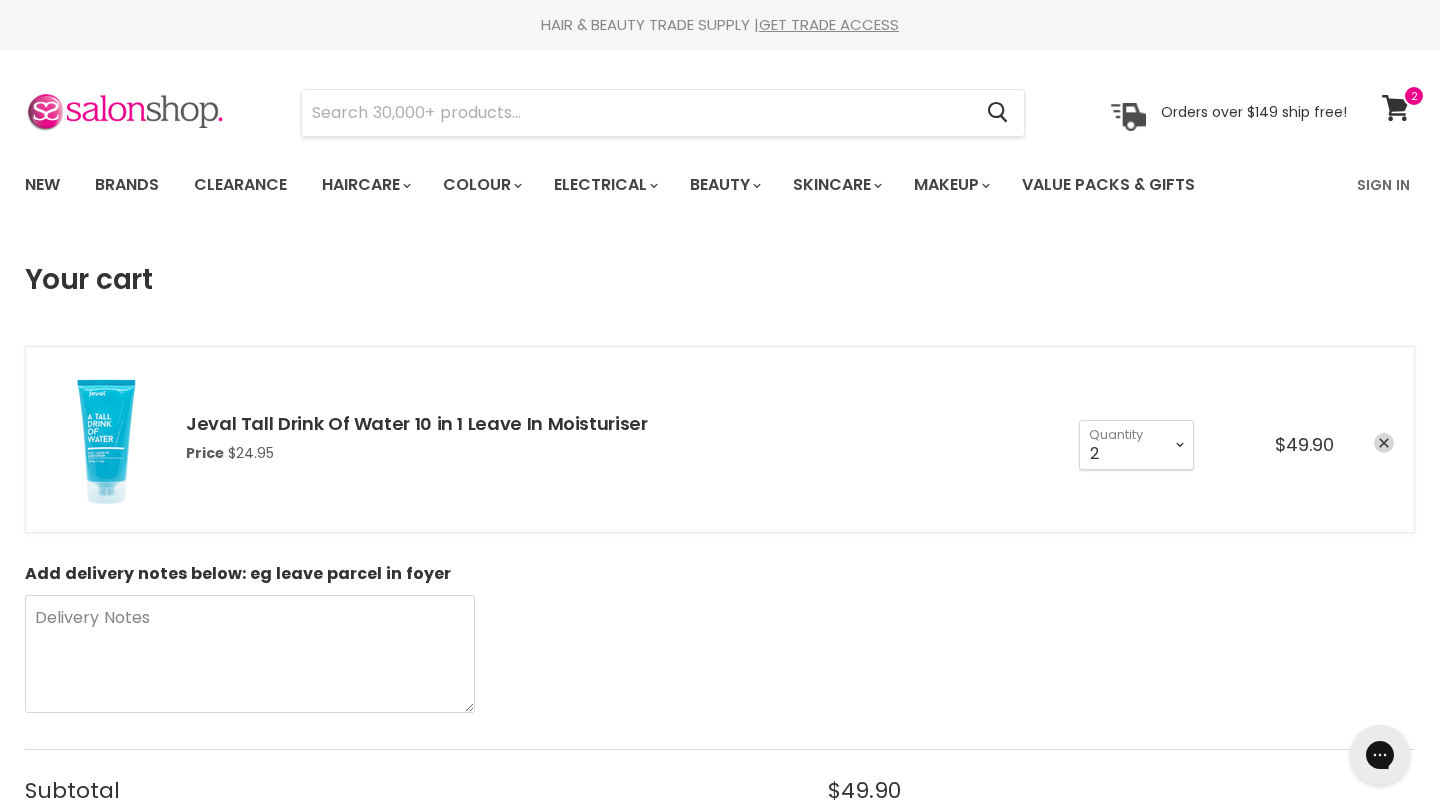 scroll, scrollTop: 0, scrollLeft: 0, axis: both 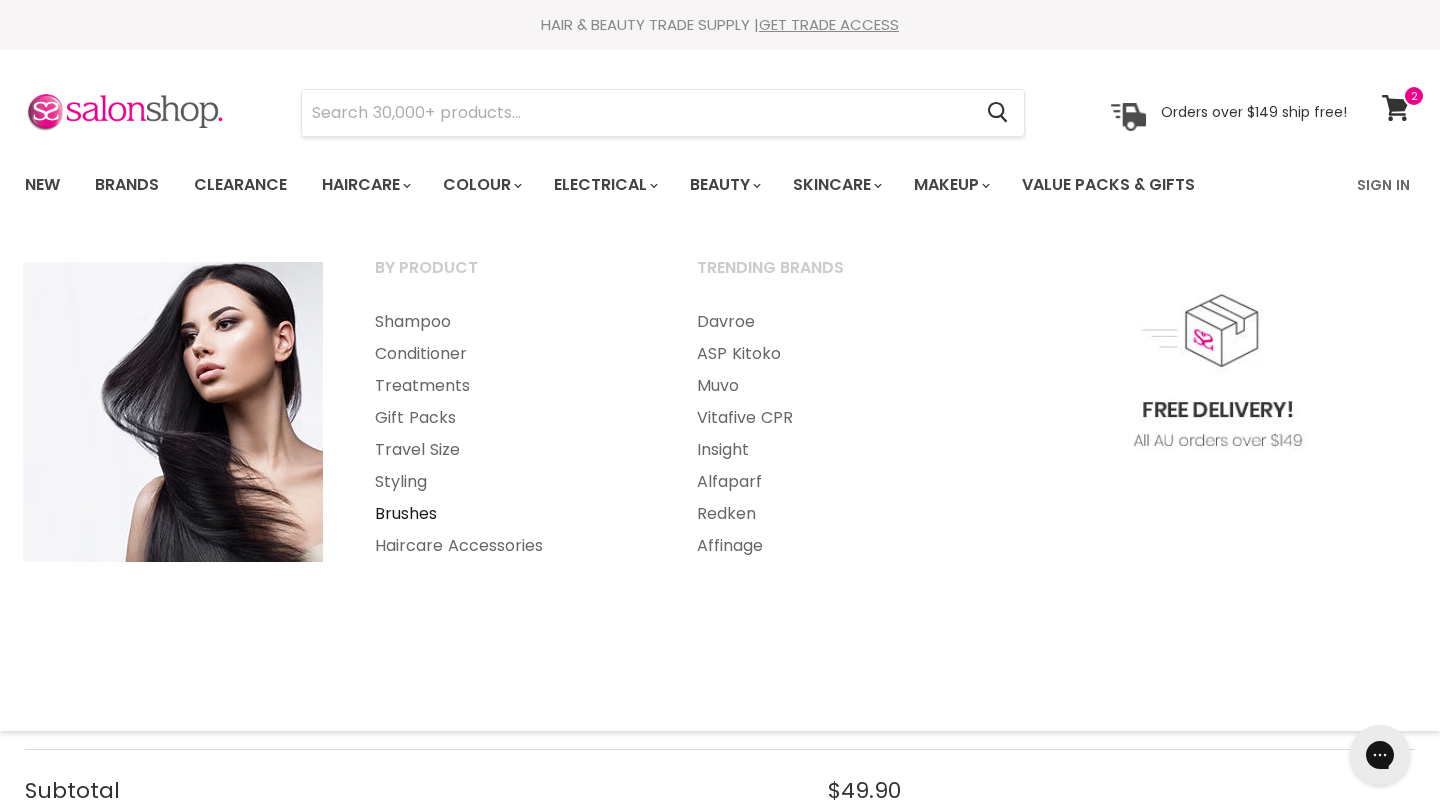 click on "Brushes" at bounding box center (509, 514) 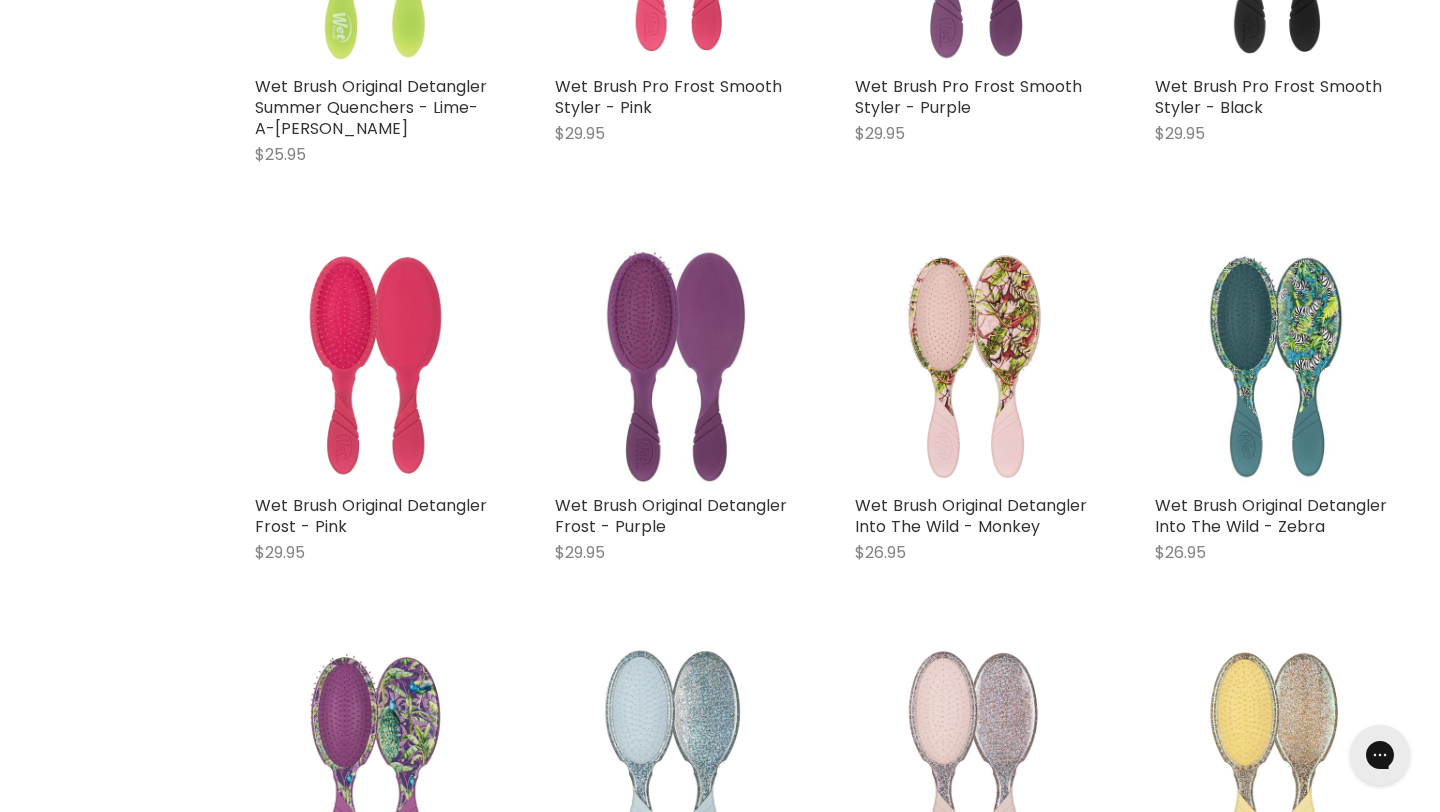 scroll, scrollTop: 879, scrollLeft: 0, axis: vertical 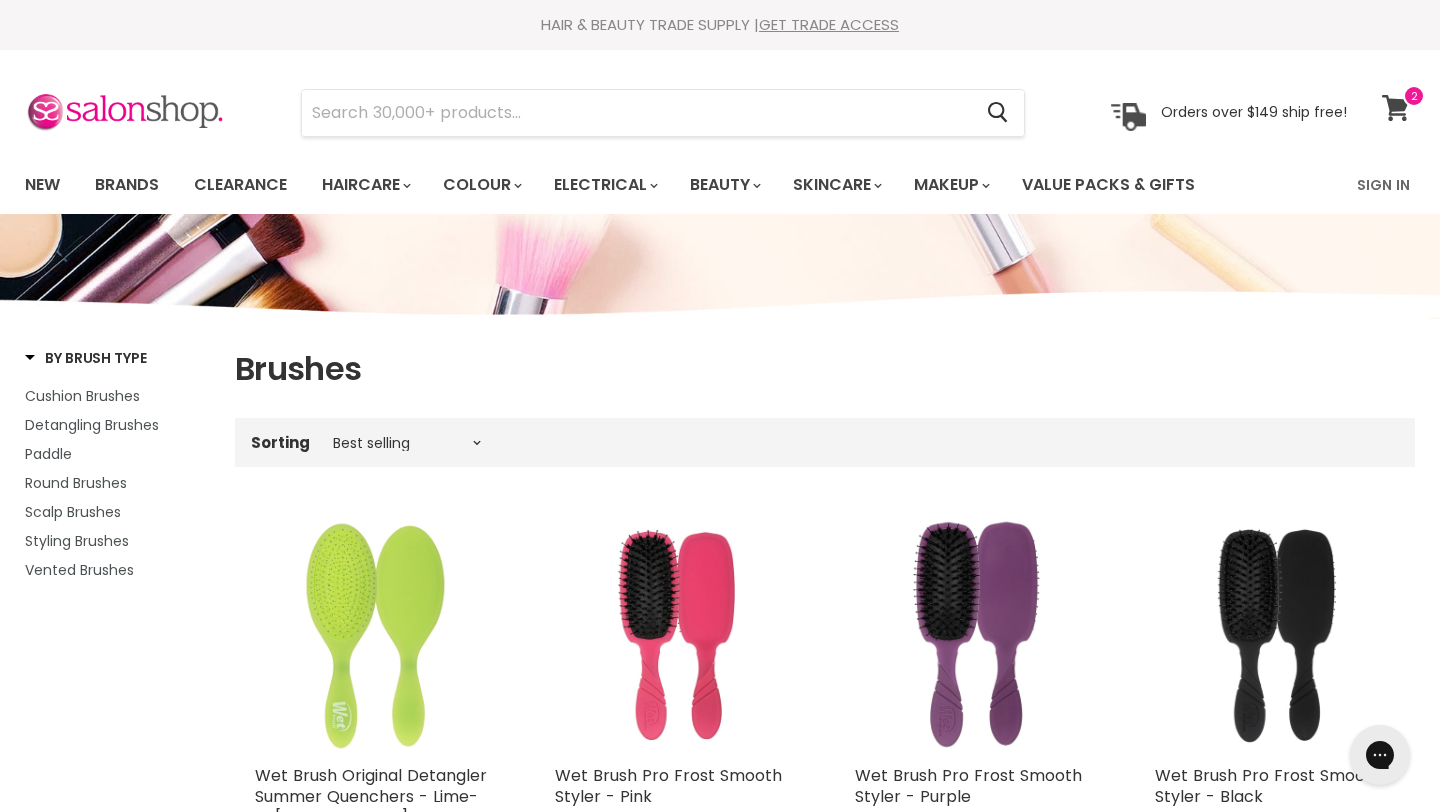 click on "View cart" at bounding box center [1398, 108] 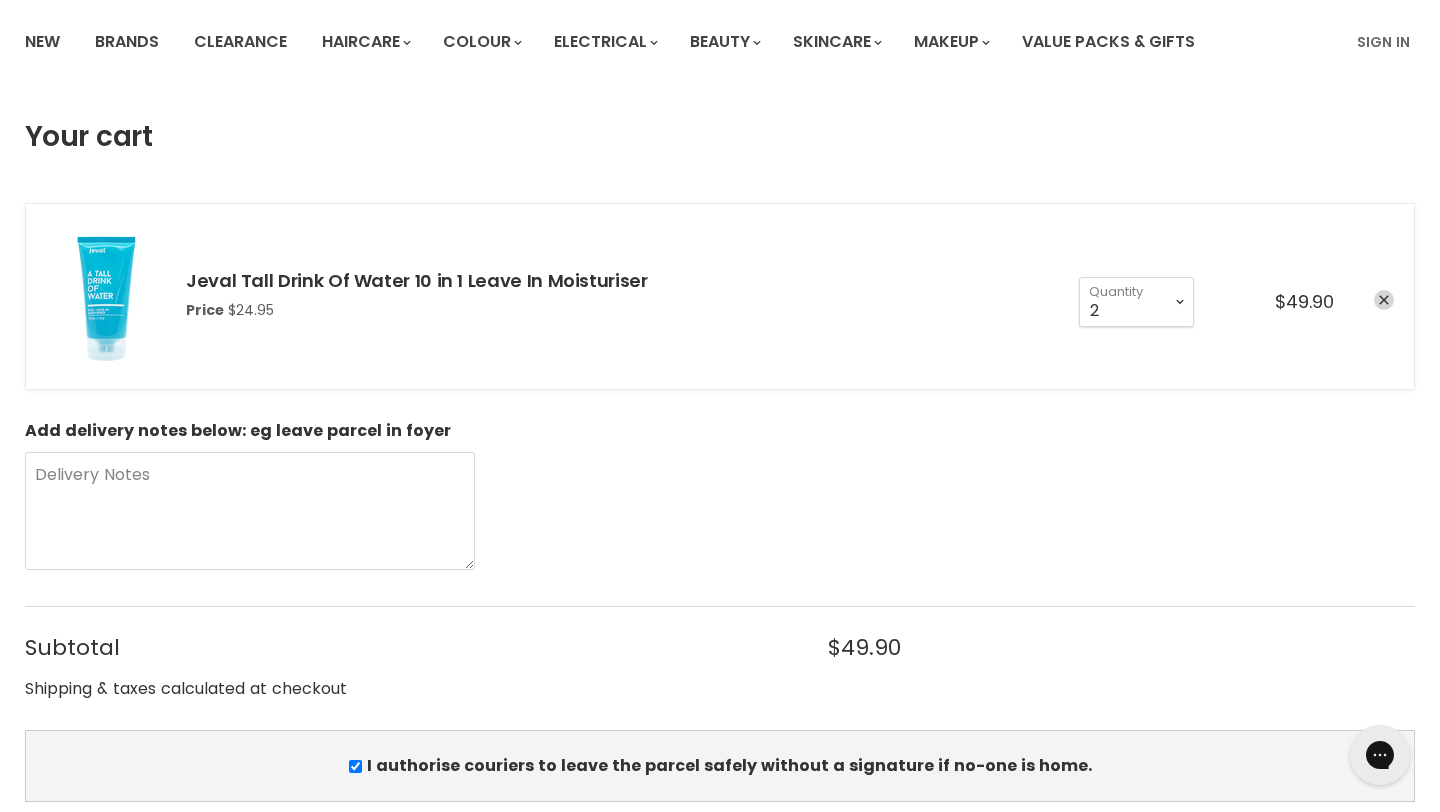 scroll, scrollTop: 0, scrollLeft: 0, axis: both 